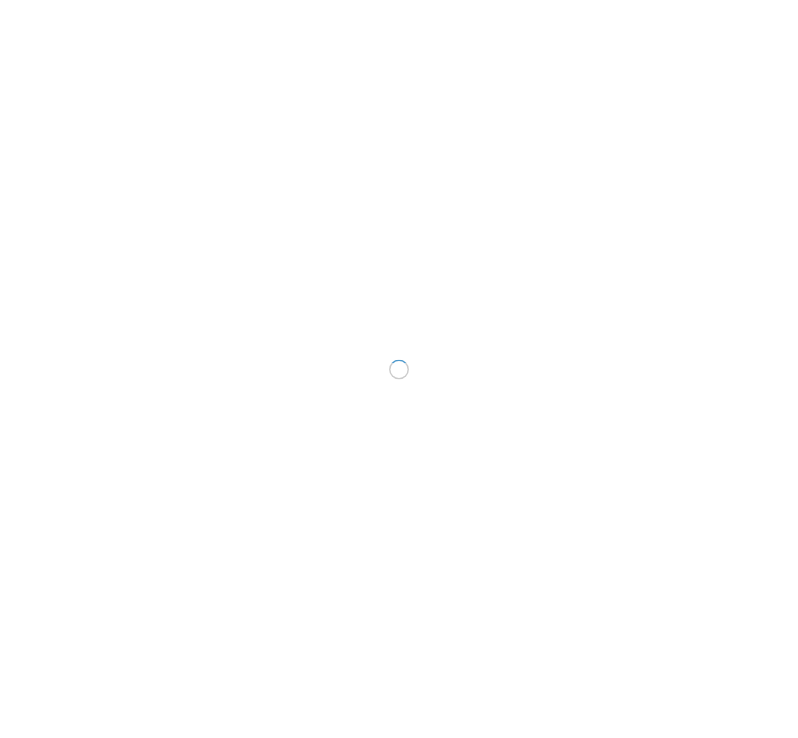 scroll, scrollTop: 0, scrollLeft: 0, axis: both 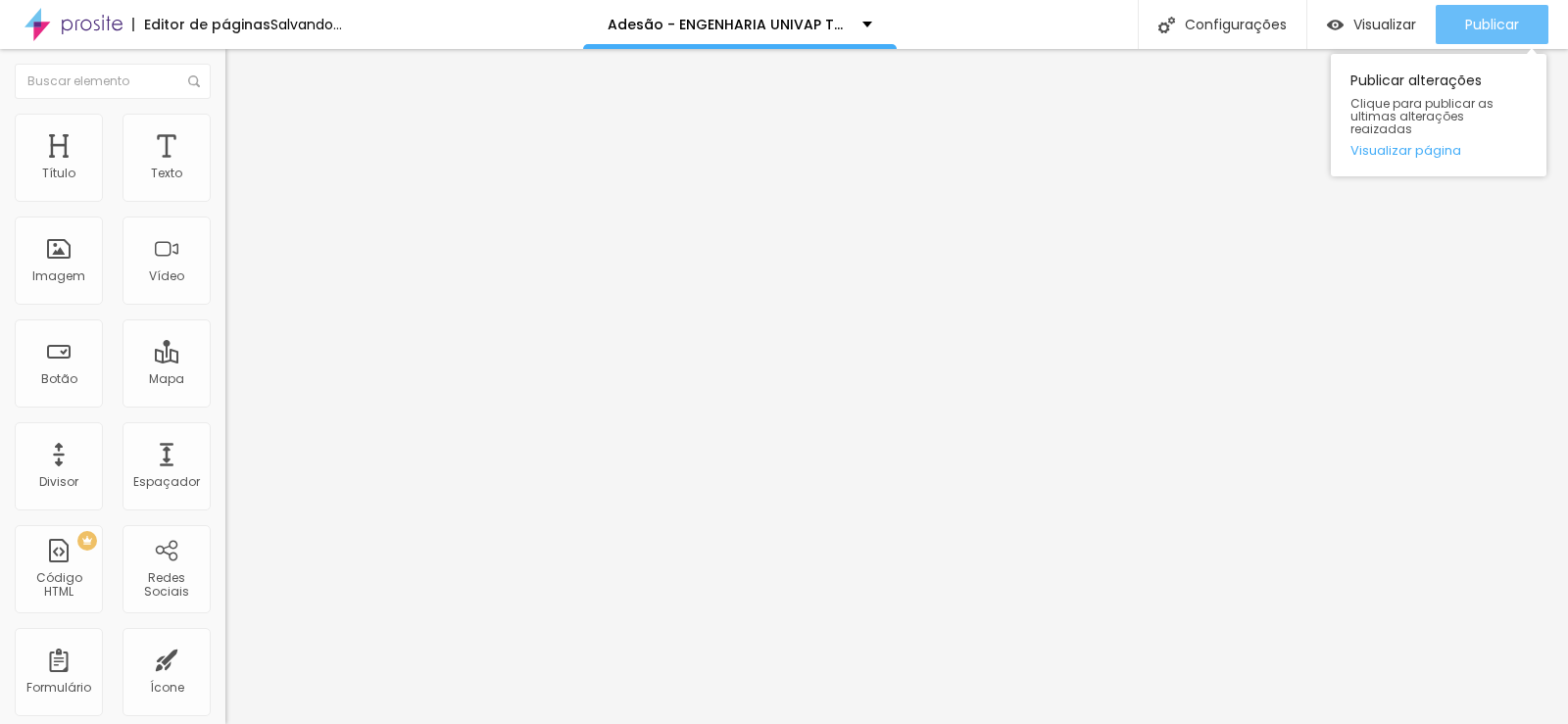click on "Publicar" at bounding box center [1492, 24] 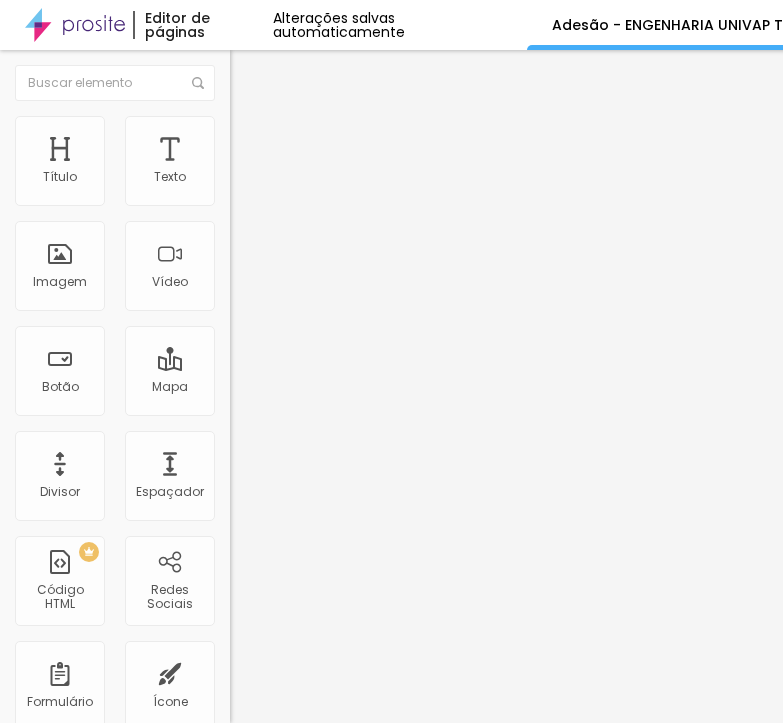 click at bounding box center (236, 209) 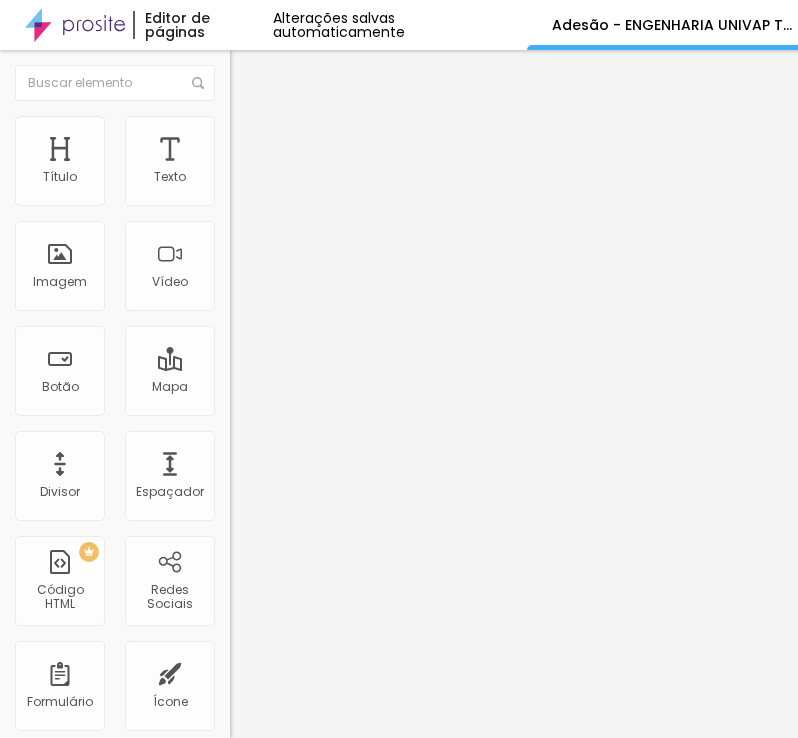 scroll, scrollTop: 0, scrollLeft: 0, axis: both 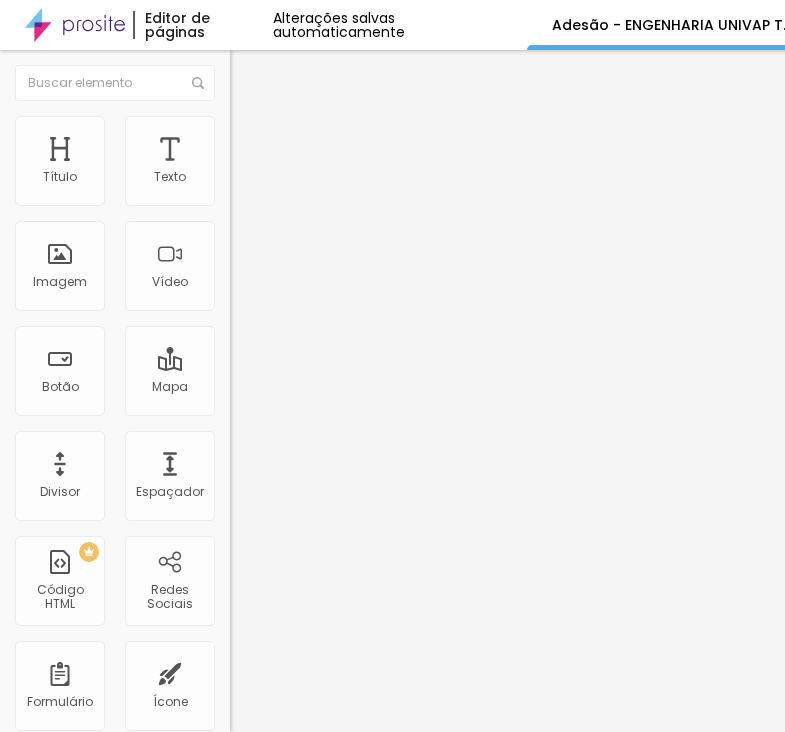 click on "Form" at bounding box center [345, 185] 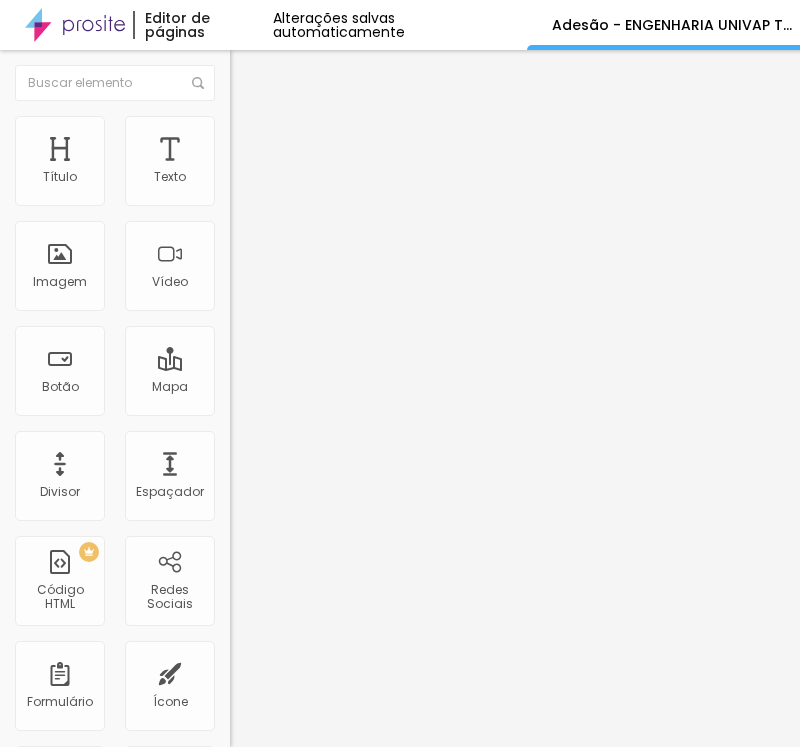 click at bounding box center [120, 799] 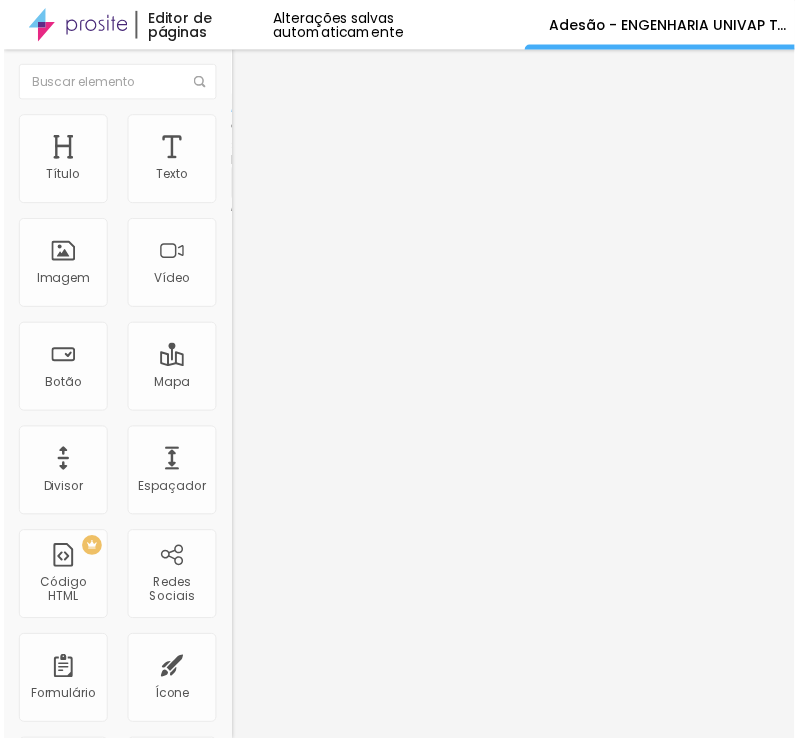 scroll, scrollTop: 600, scrollLeft: 0, axis: vertical 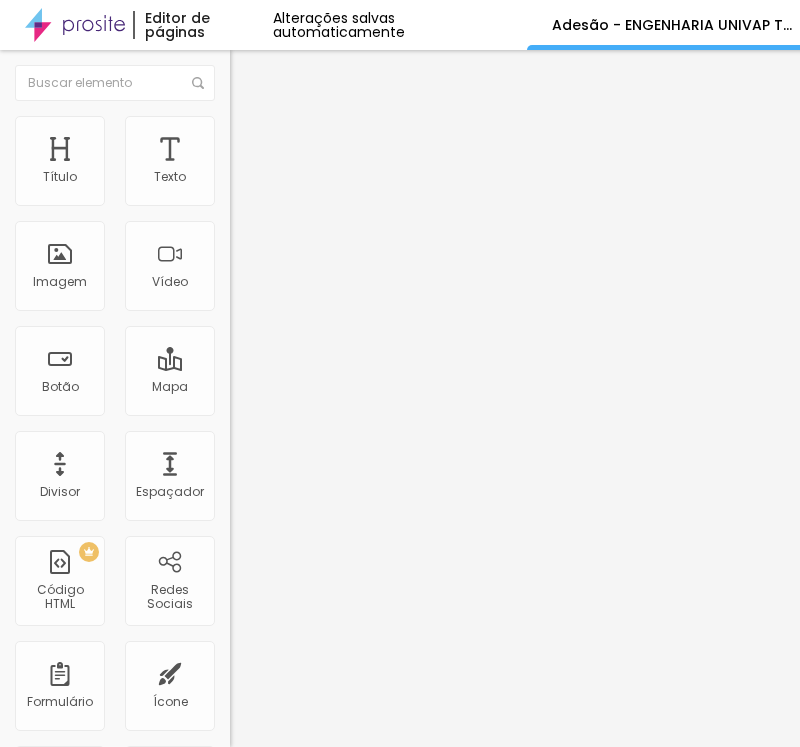 type on "Cidade / Estado" 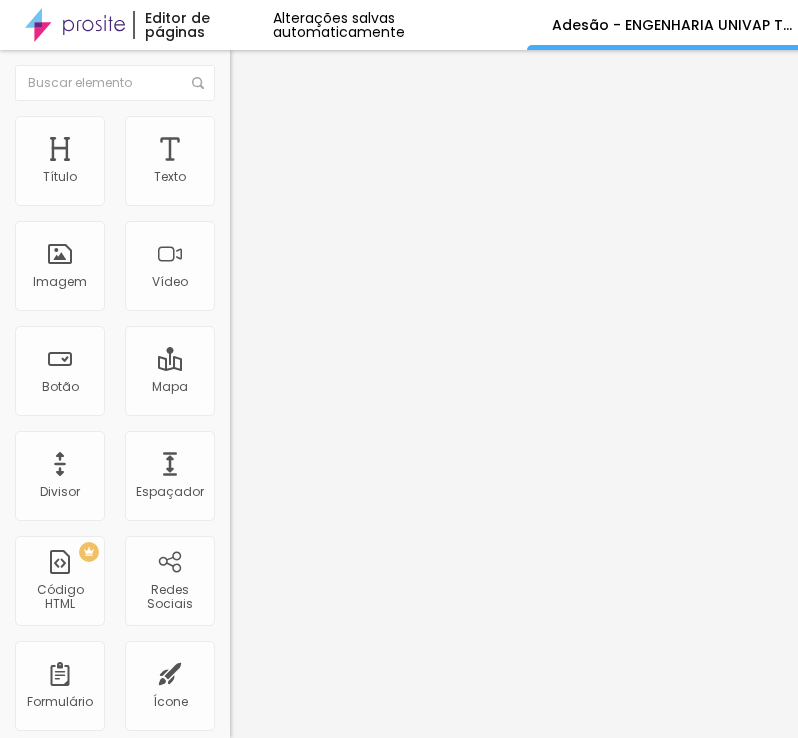 click on "Multipla escolha" at bounding box center [70, 2028] 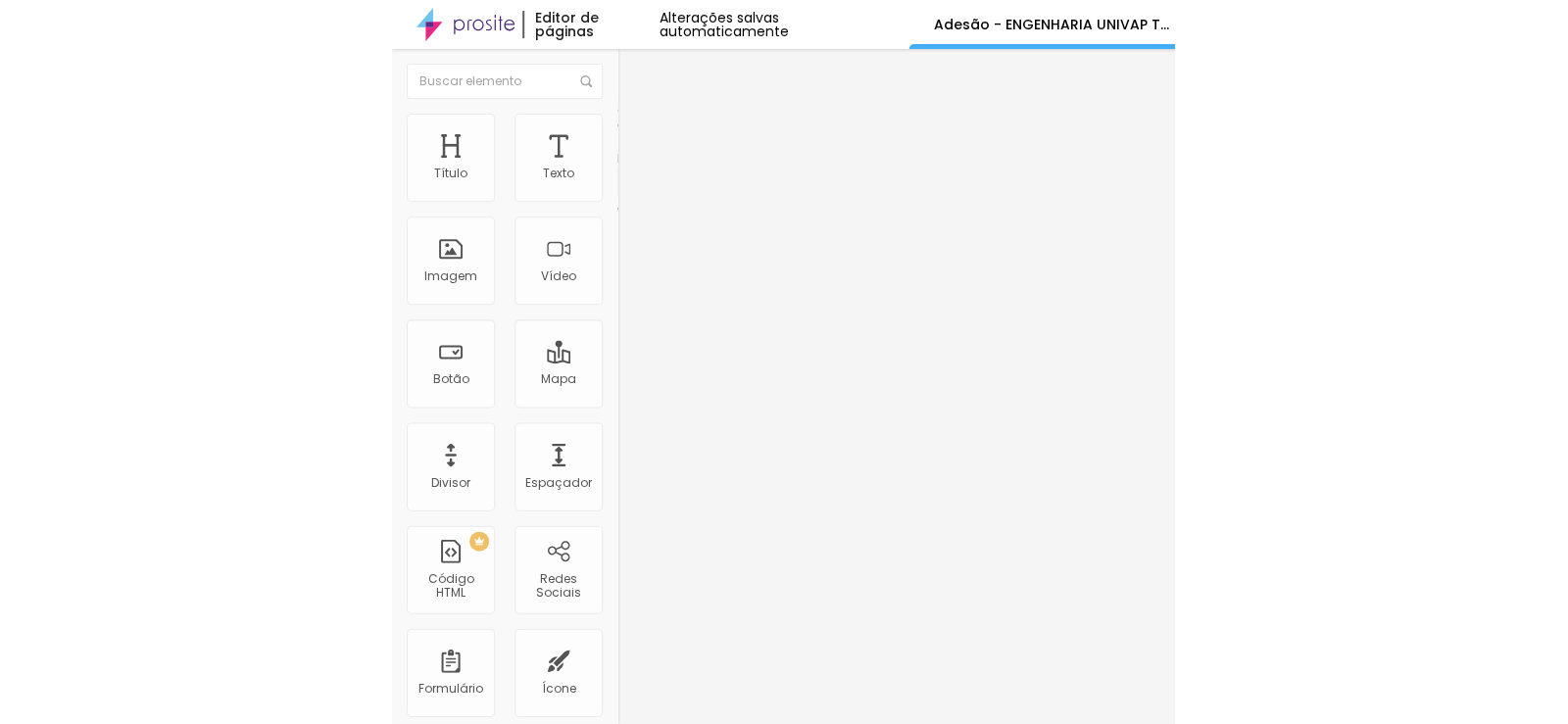 scroll, scrollTop: 0, scrollLeft: 0, axis: both 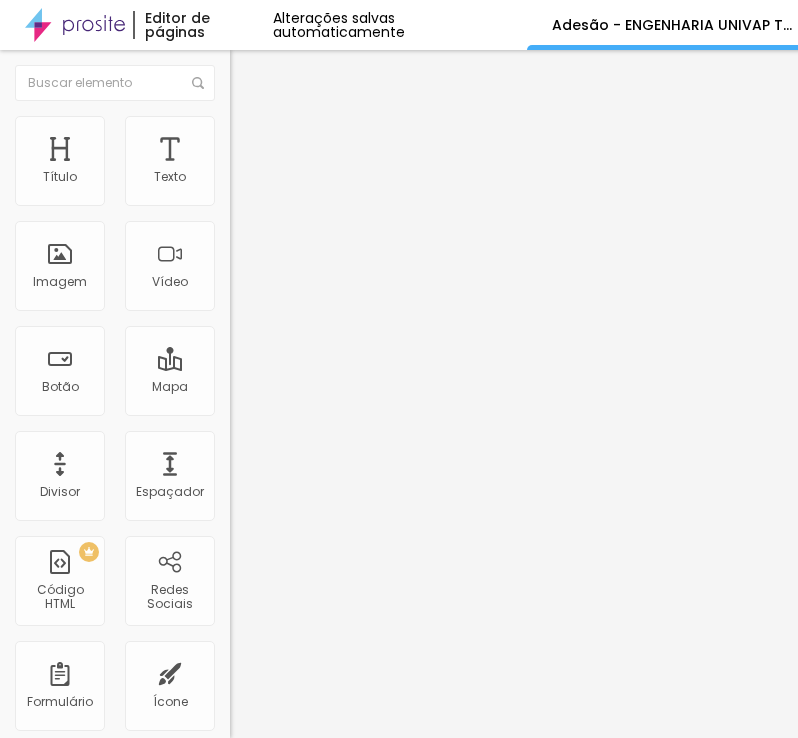click on "Salvar" at bounding box center (30, 1326) 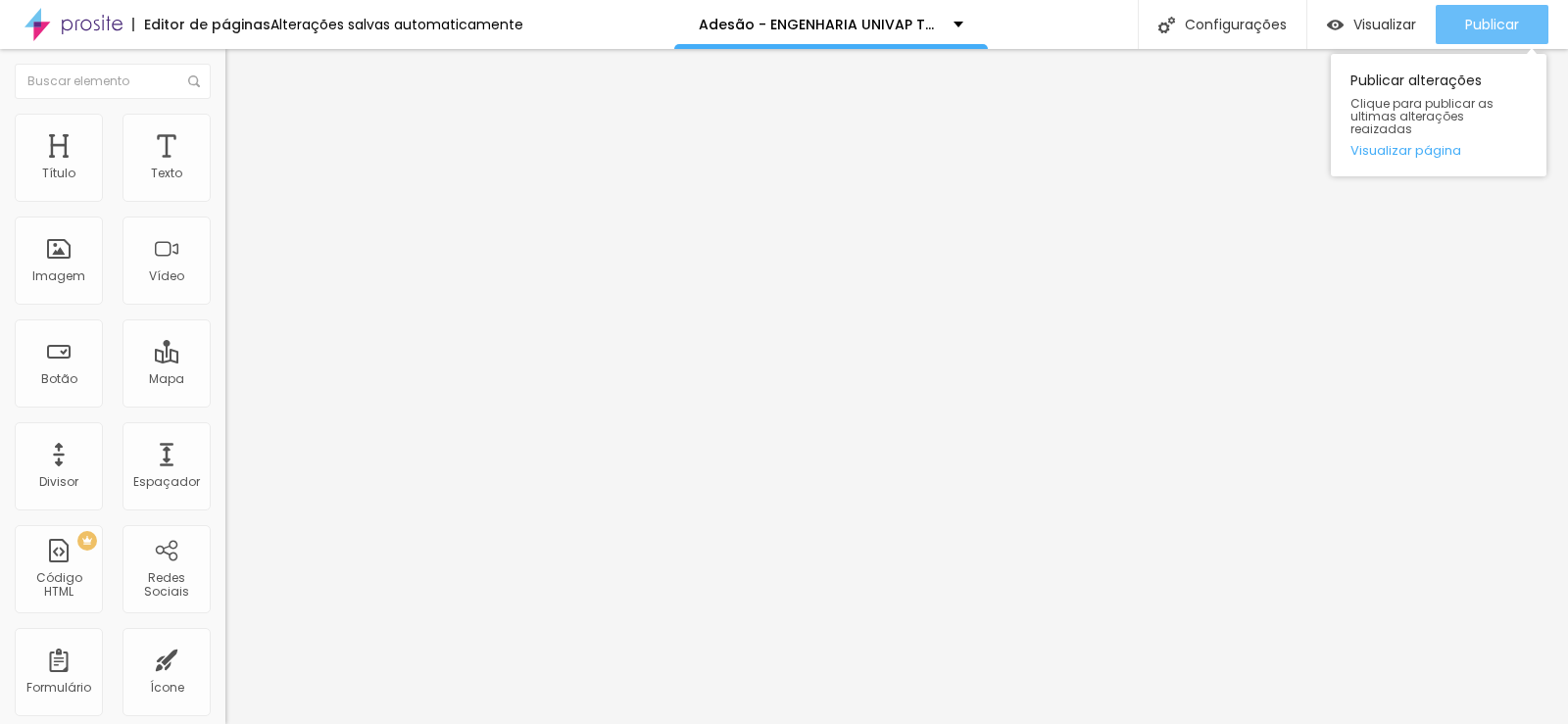 click on "Publicar" at bounding box center (1492, 24) 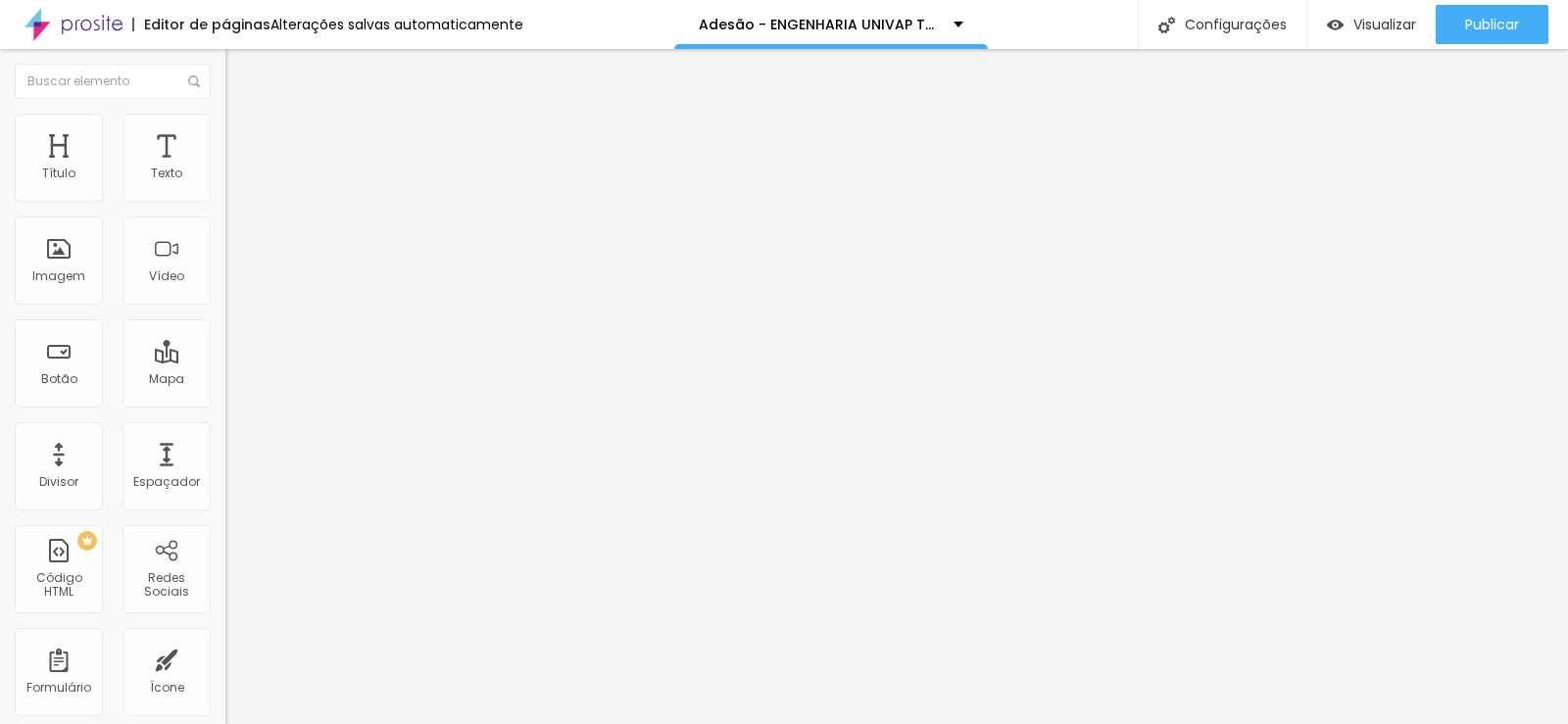 click on "http://www.promoverformaturas.com.br/termo-adesao-biomedicina-anhembi-morumbi-turmas-2027" at bounding box center (343, 394) 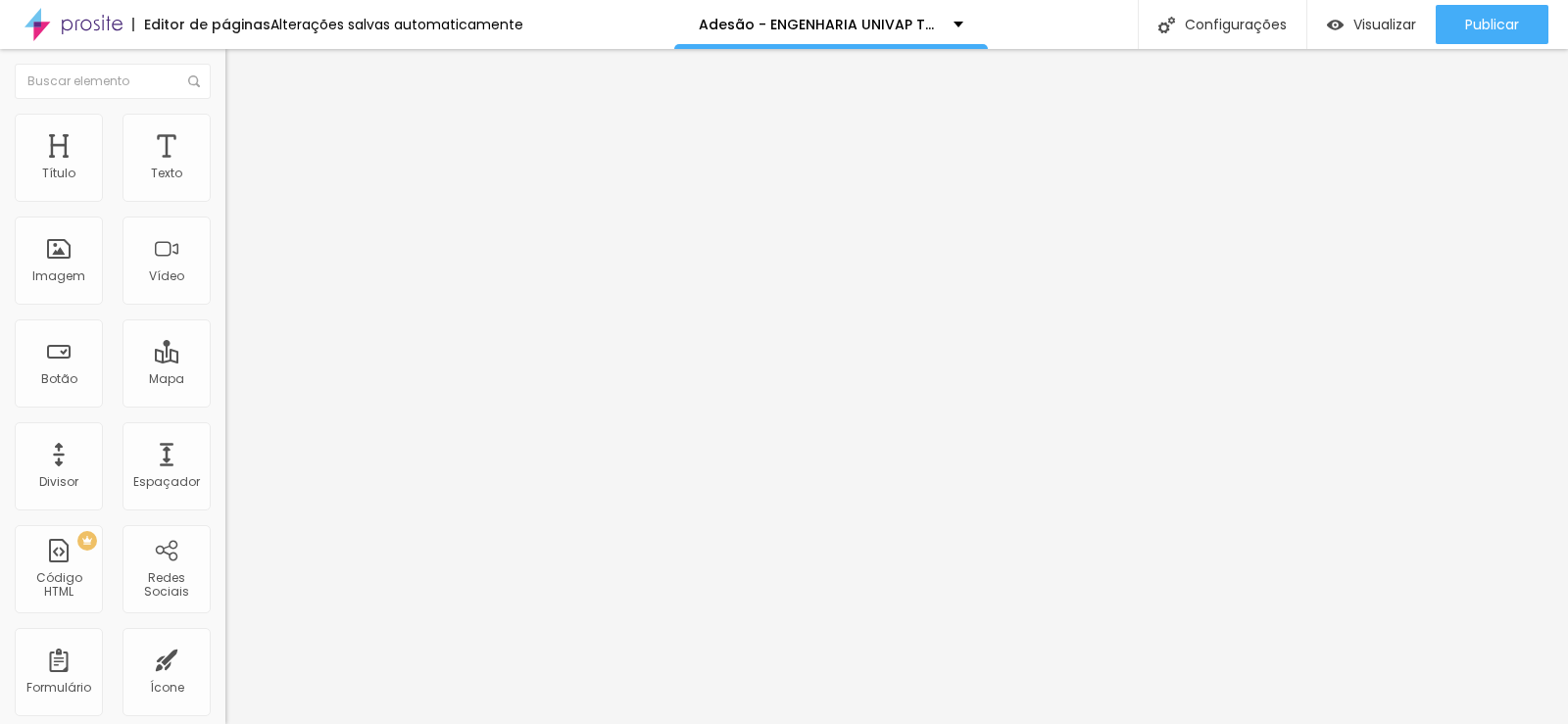 paste on "http://www.promoverformaturas.com.br/termo-adesao-engenharia-univap-turmas-2028" 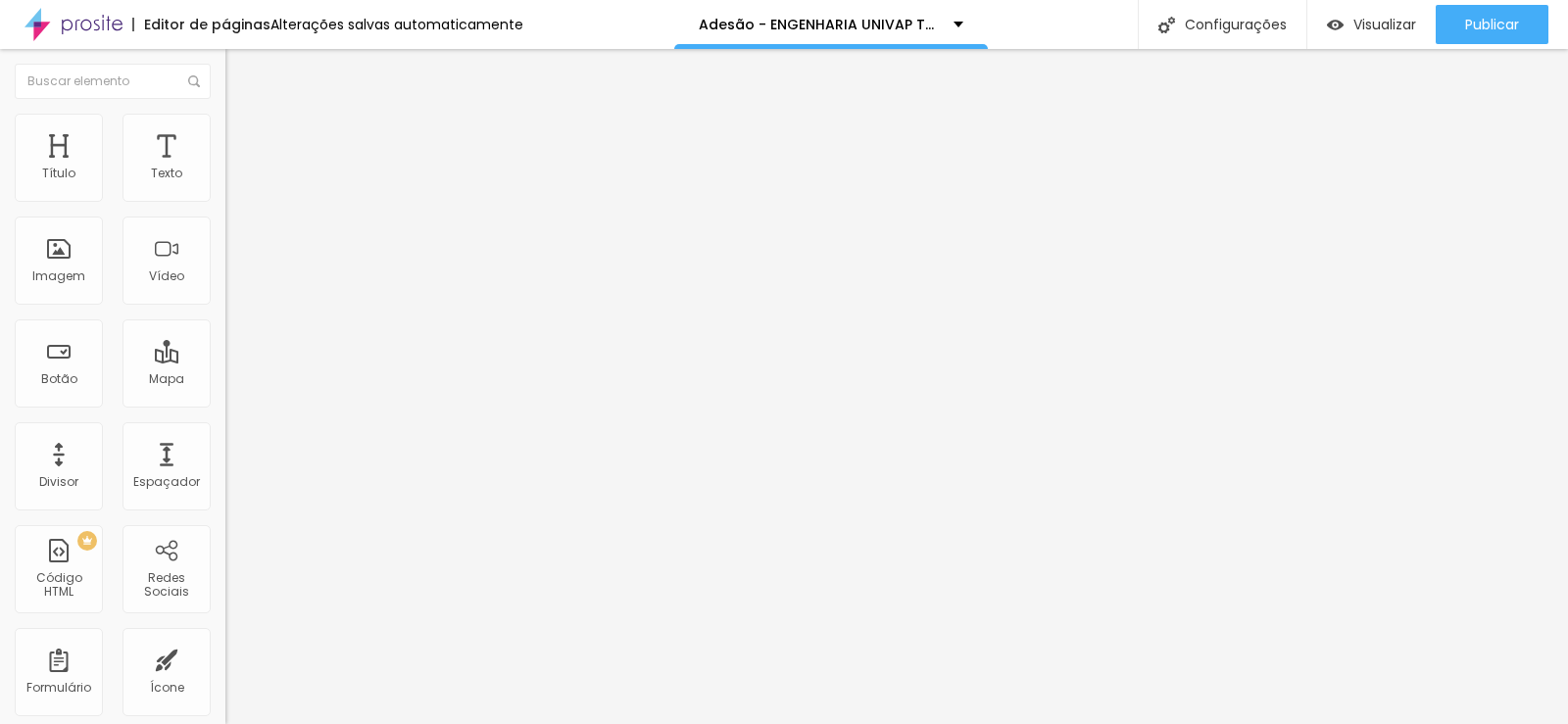 type on "http://www.promoverformaturas.com.br/termo-adesao-engenharia-univap-turmas-2028" 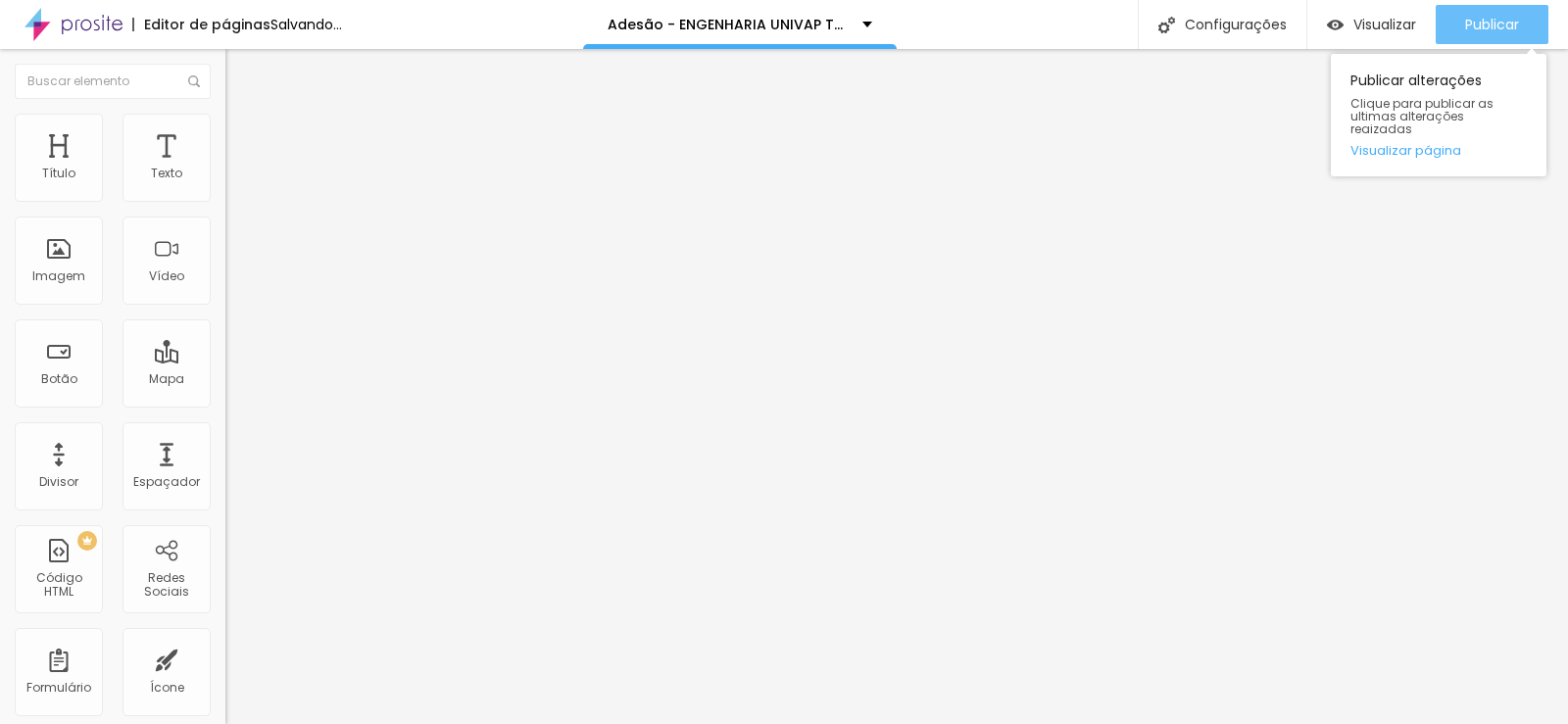 click on "Publicar" at bounding box center (1492, 24) 